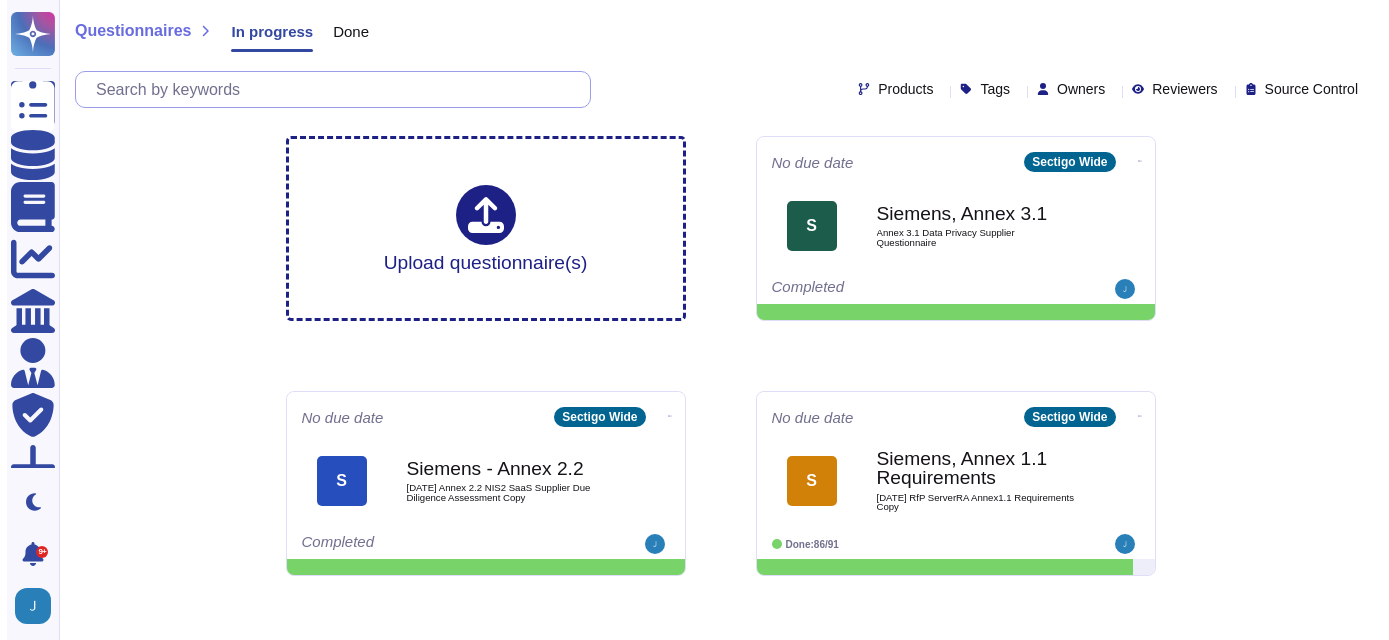 scroll, scrollTop: 0, scrollLeft: 0, axis: both 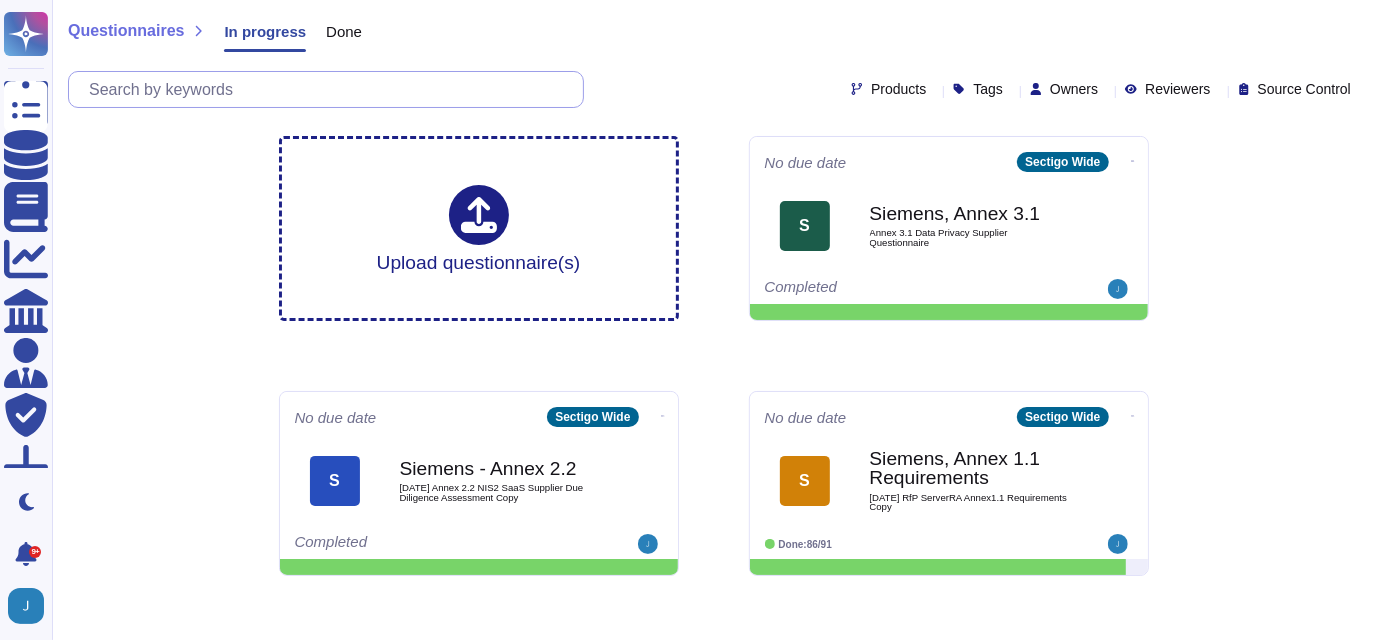 click at bounding box center (331, 89) 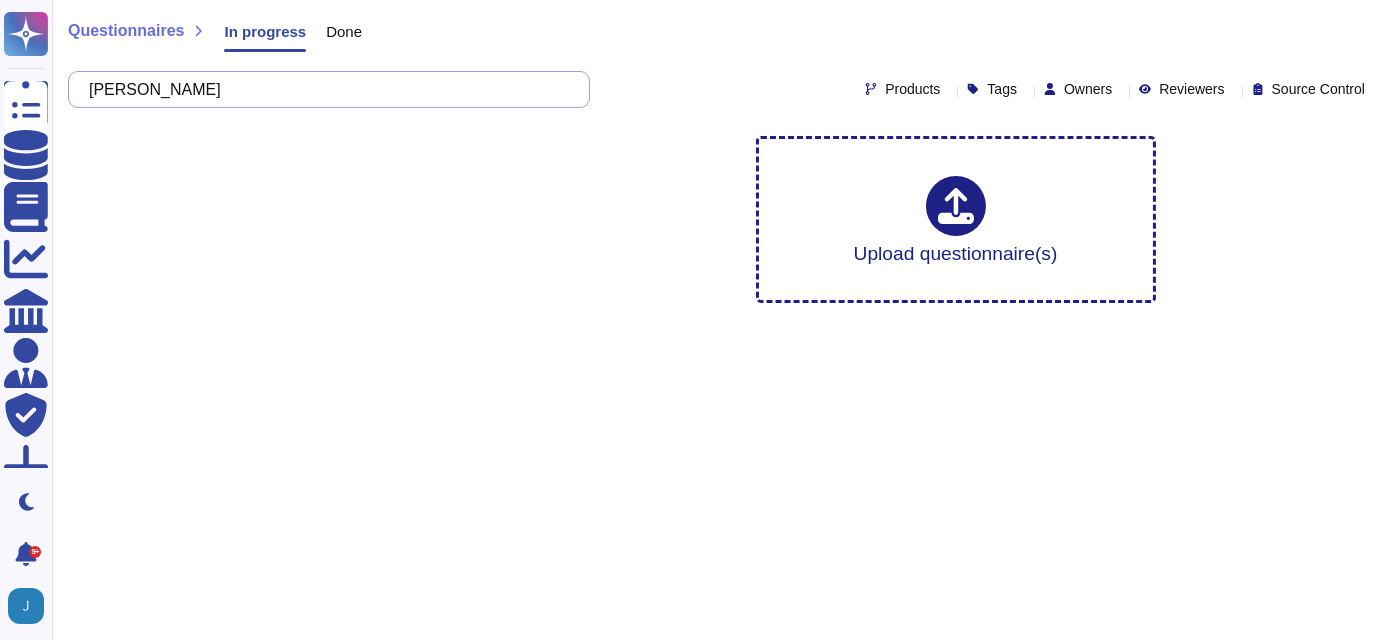 type on "[PERSON_NAME]" 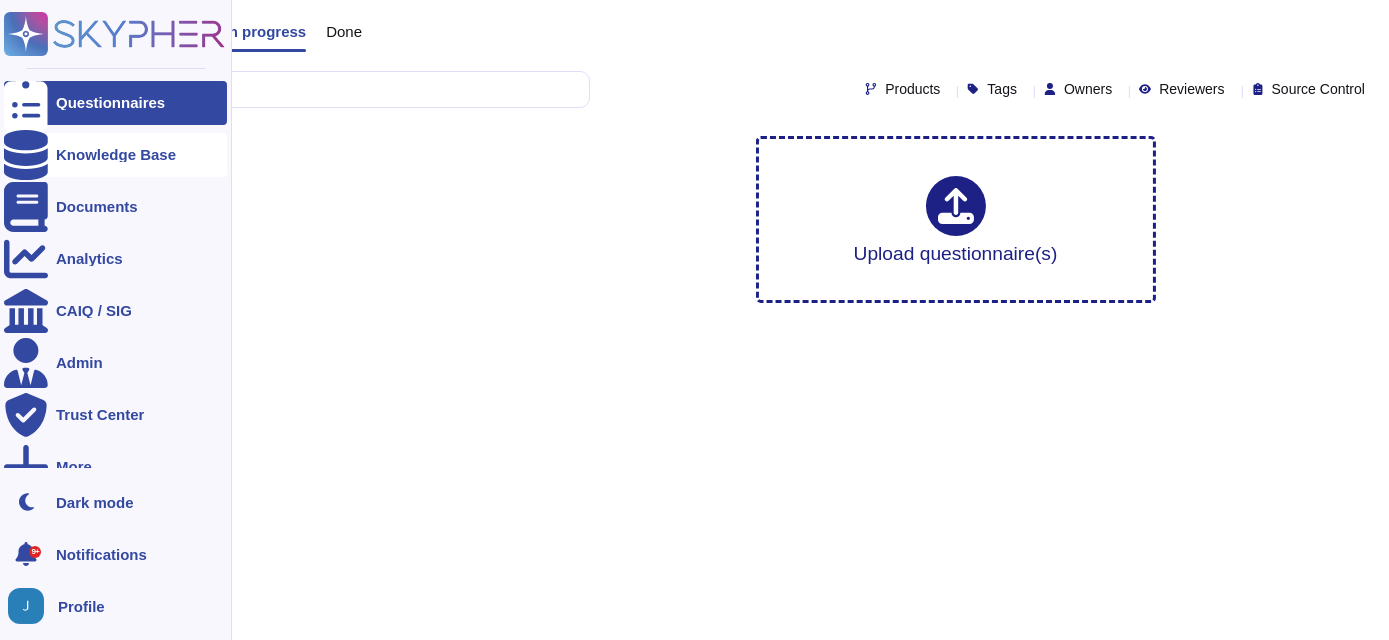 click on "Knowledge Base" at bounding box center [116, 154] 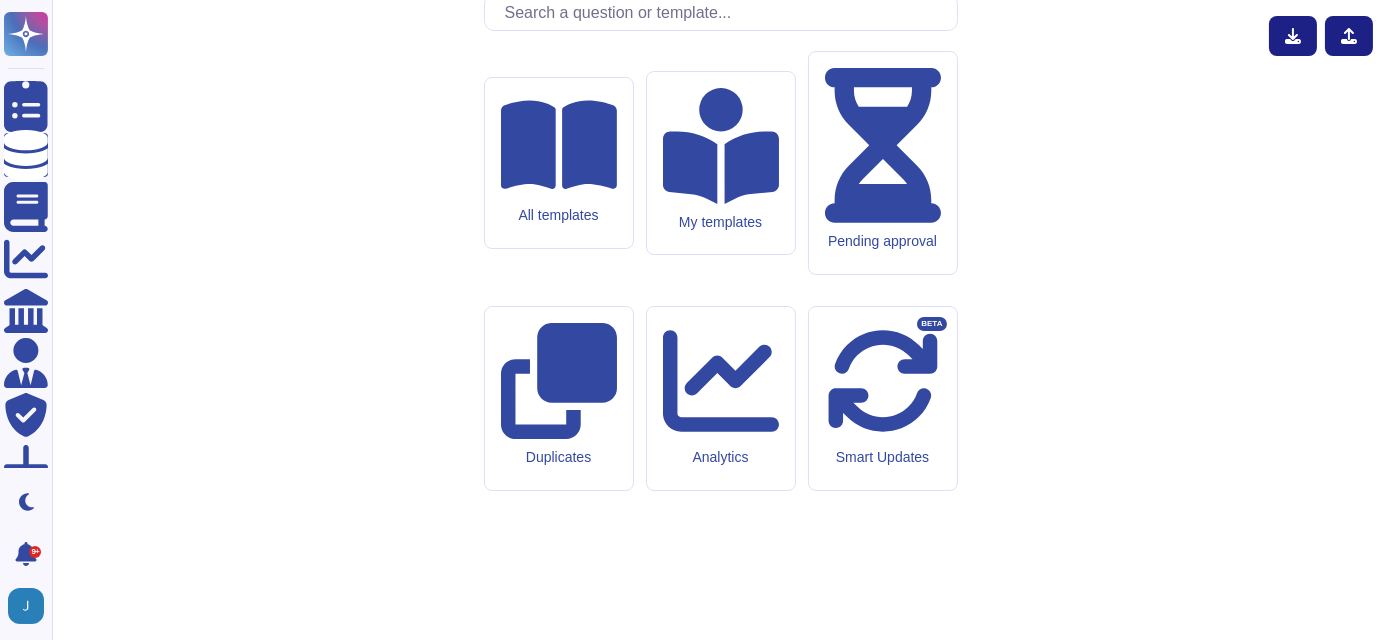click on "All templates My templates Pending approval Duplicates Analytics Smart Updates BETA" at bounding box center [721, 369] 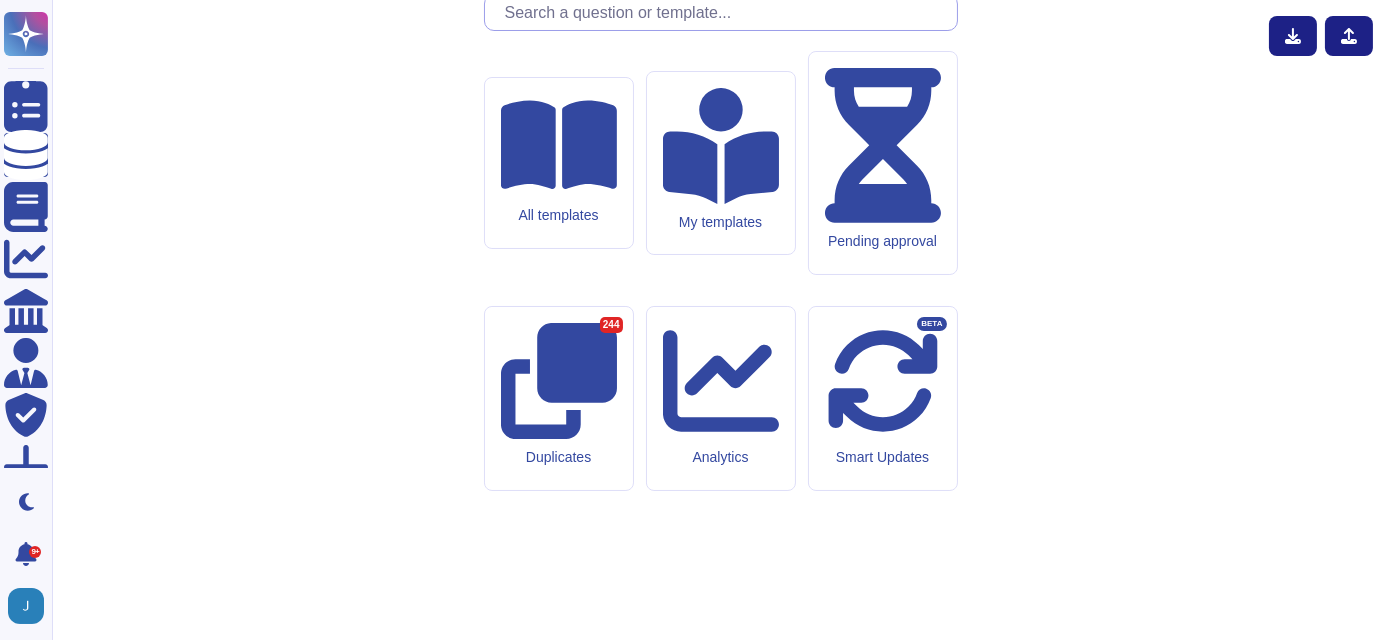 click at bounding box center [726, 12] 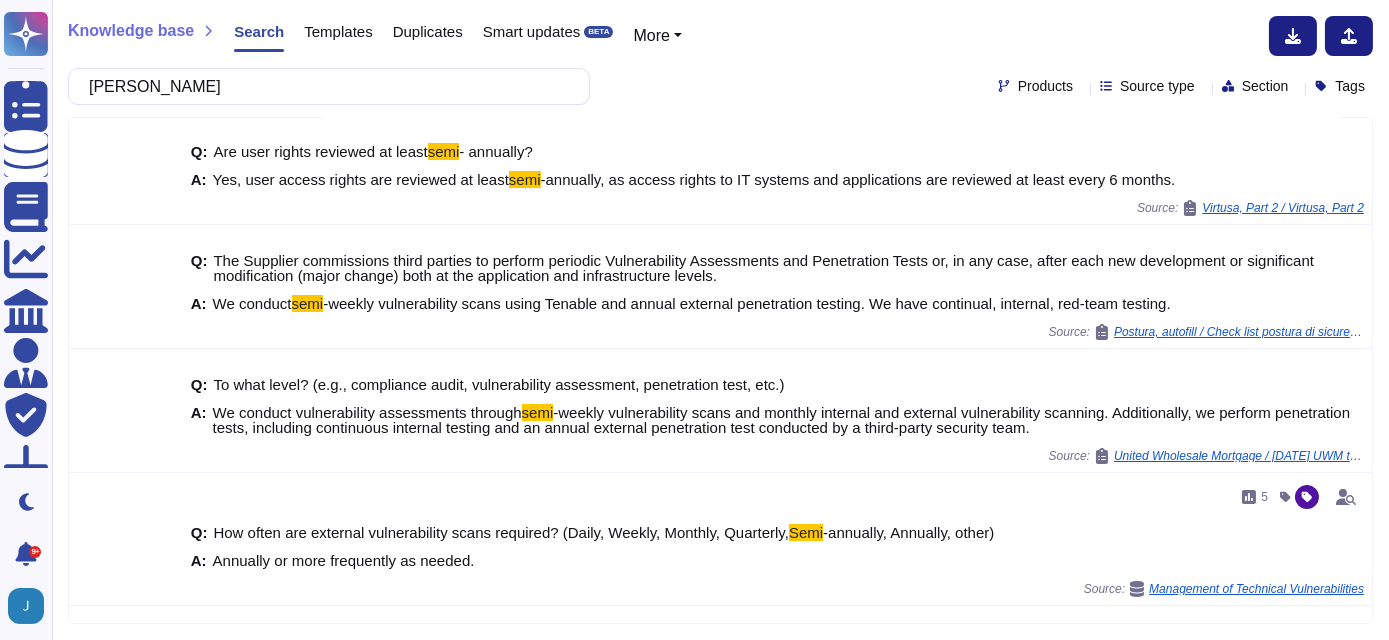 scroll, scrollTop: 0, scrollLeft: 0, axis: both 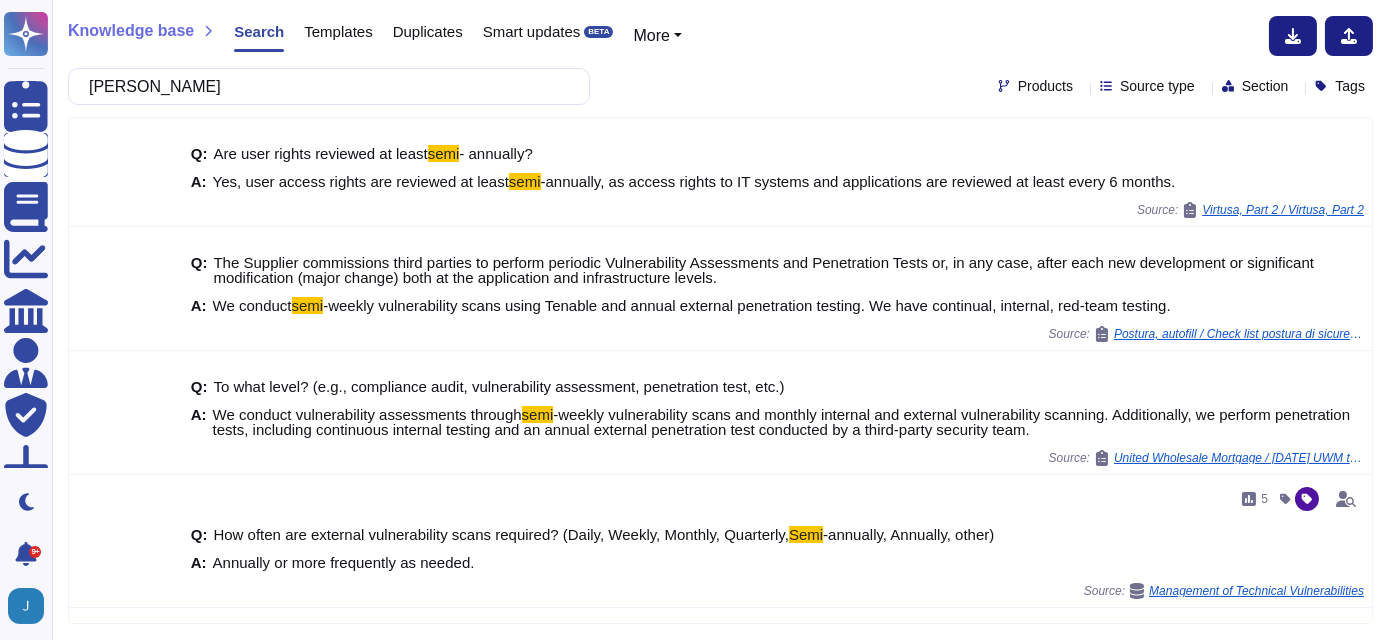 drag, startPoint x: 239, startPoint y: 85, endPoint x: 111, endPoint y: 85, distance: 128 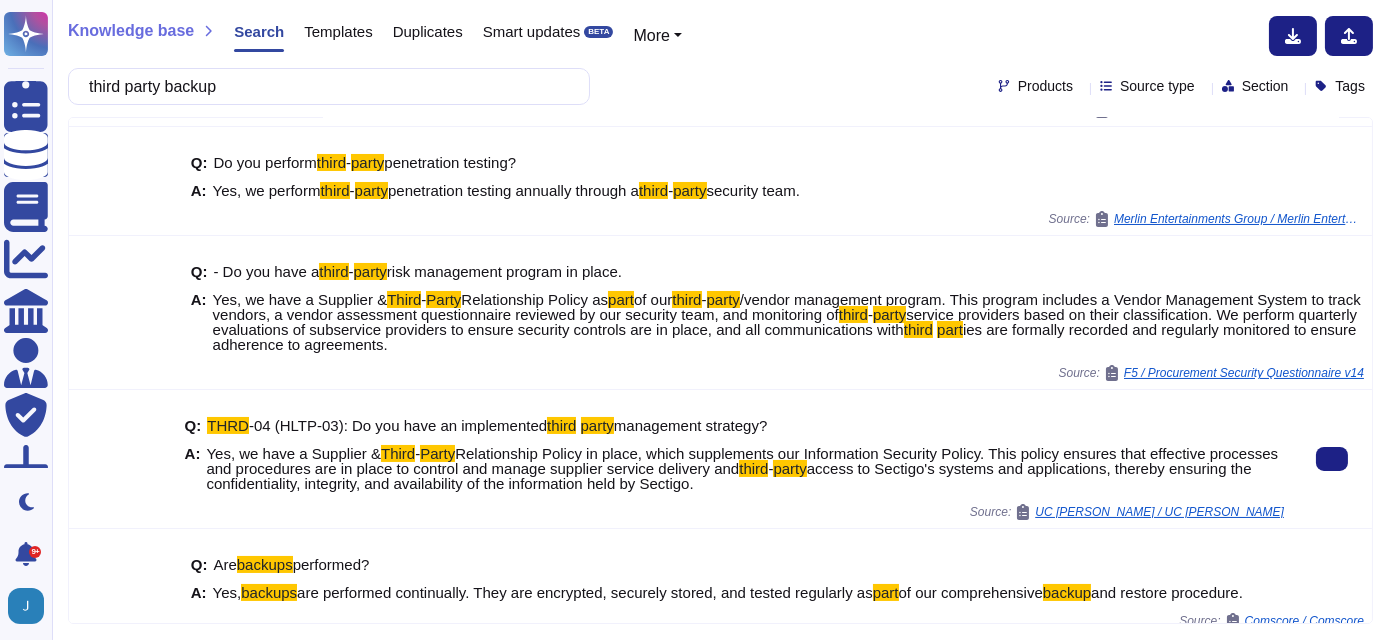 scroll, scrollTop: 363, scrollLeft: 0, axis: vertical 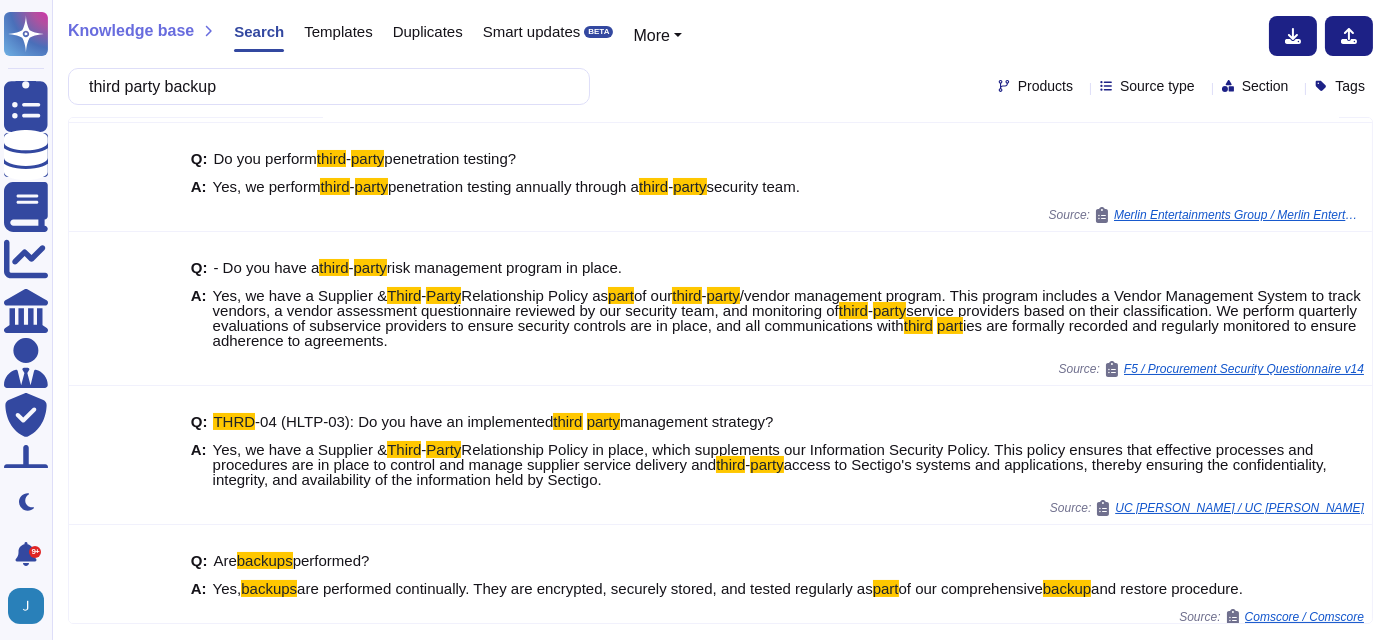 drag, startPoint x: 324, startPoint y: 90, endPoint x: -4, endPoint y: 46, distance: 330.93805 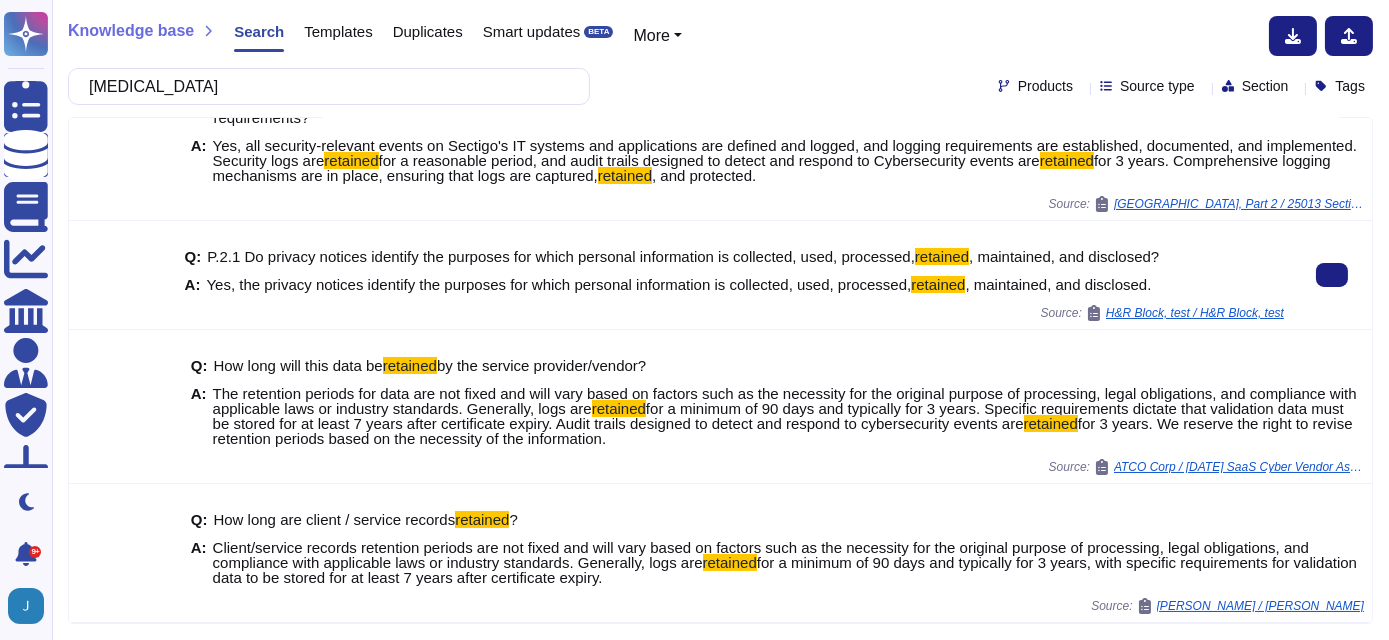 scroll, scrollTop: 405, scrollLeft: 0, axis: vertical 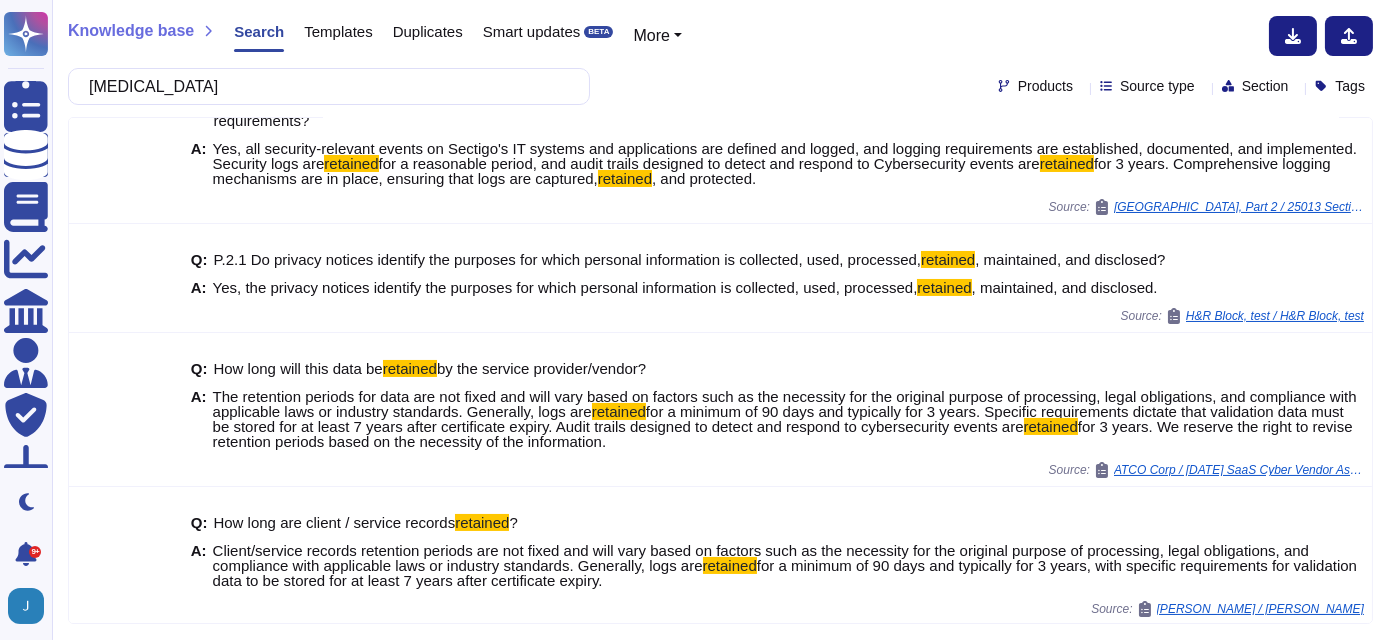 click on "[MEDICAL_DATA]" at bounding box center (324, 86) 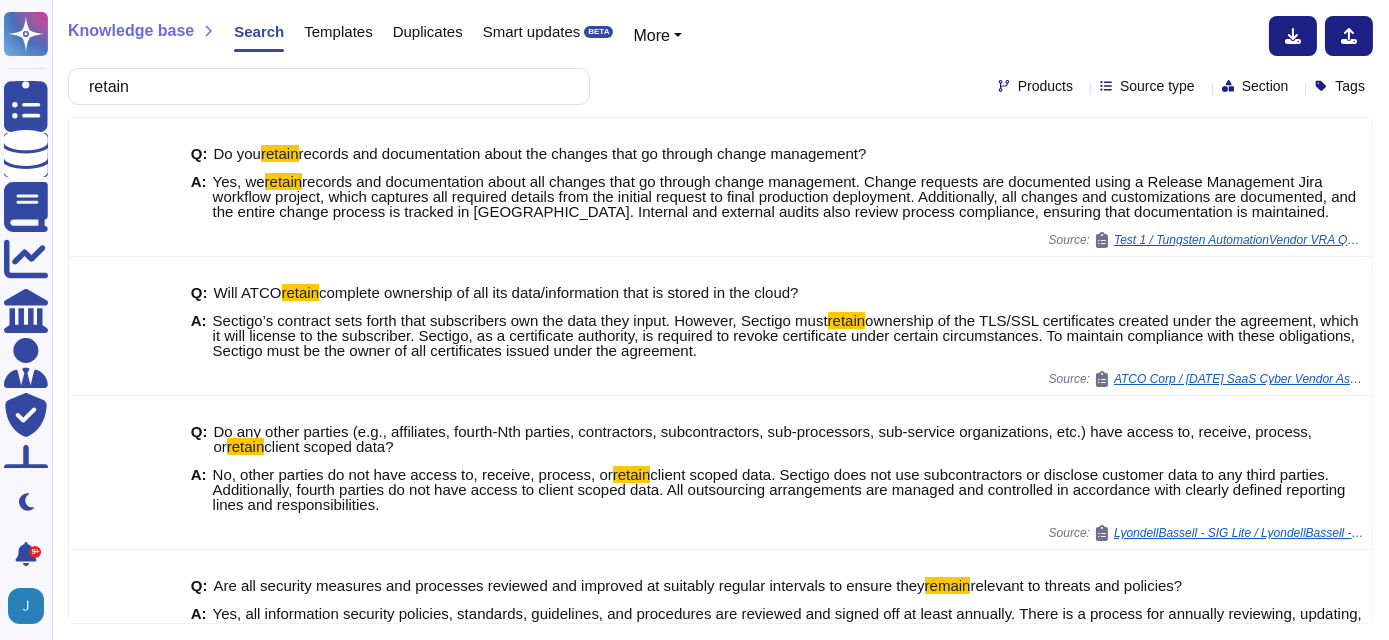 drag, startPoint x: 192, startPoint y: 88, endPoint x: -4, endPoint y: 65, distance: 197.34488 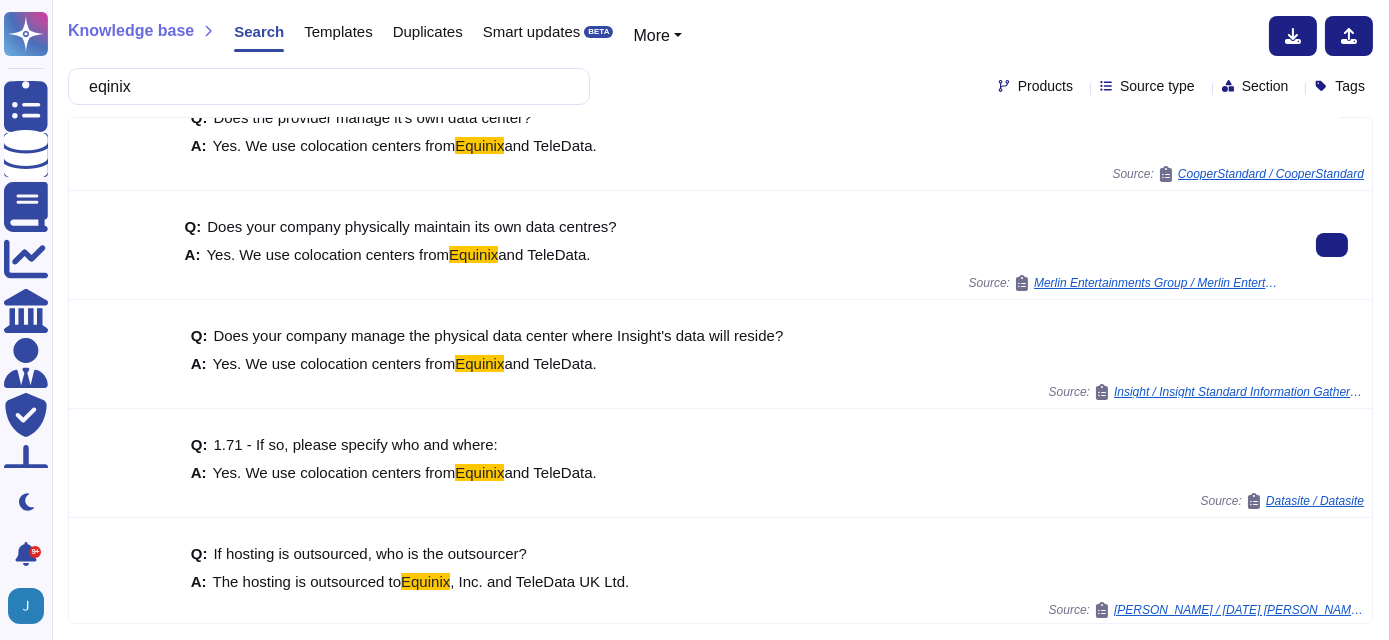 scroll, scrollTop: 255, scrollLeft: 0, axis: vertical 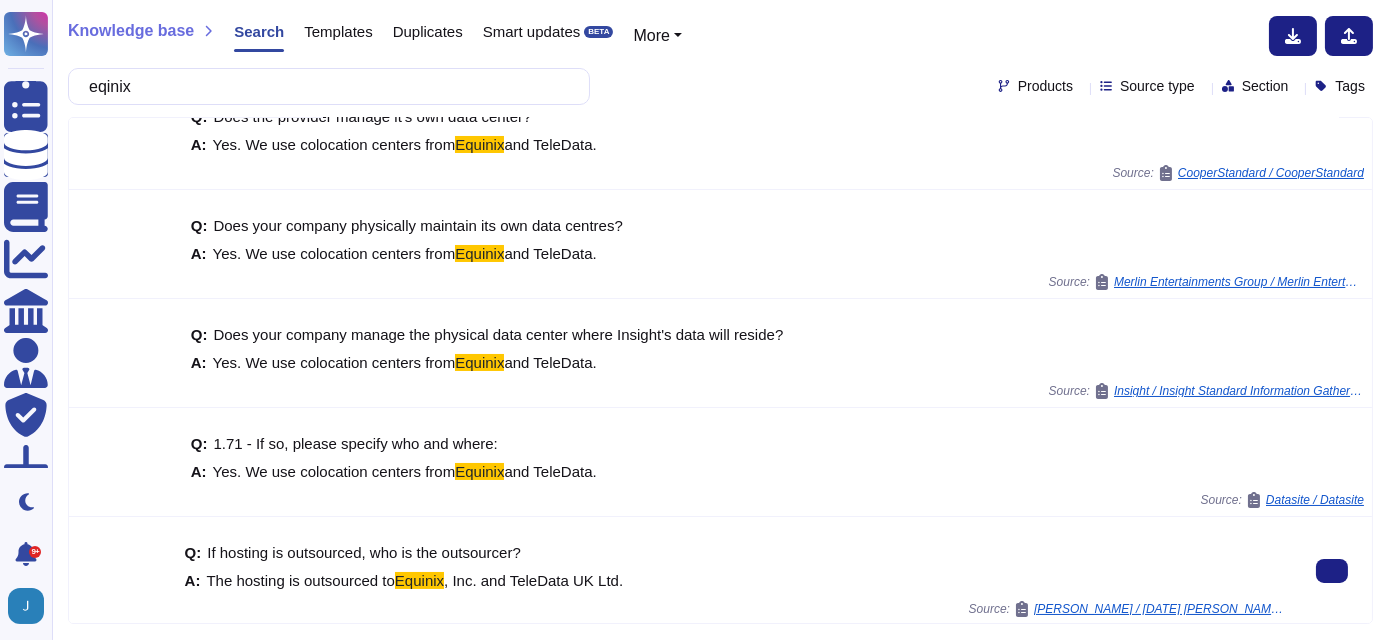 click on "A: The hosting is outsourced to  Equinix , Inc. and TeleData UK Ltd." at bounding box center [734, 580] 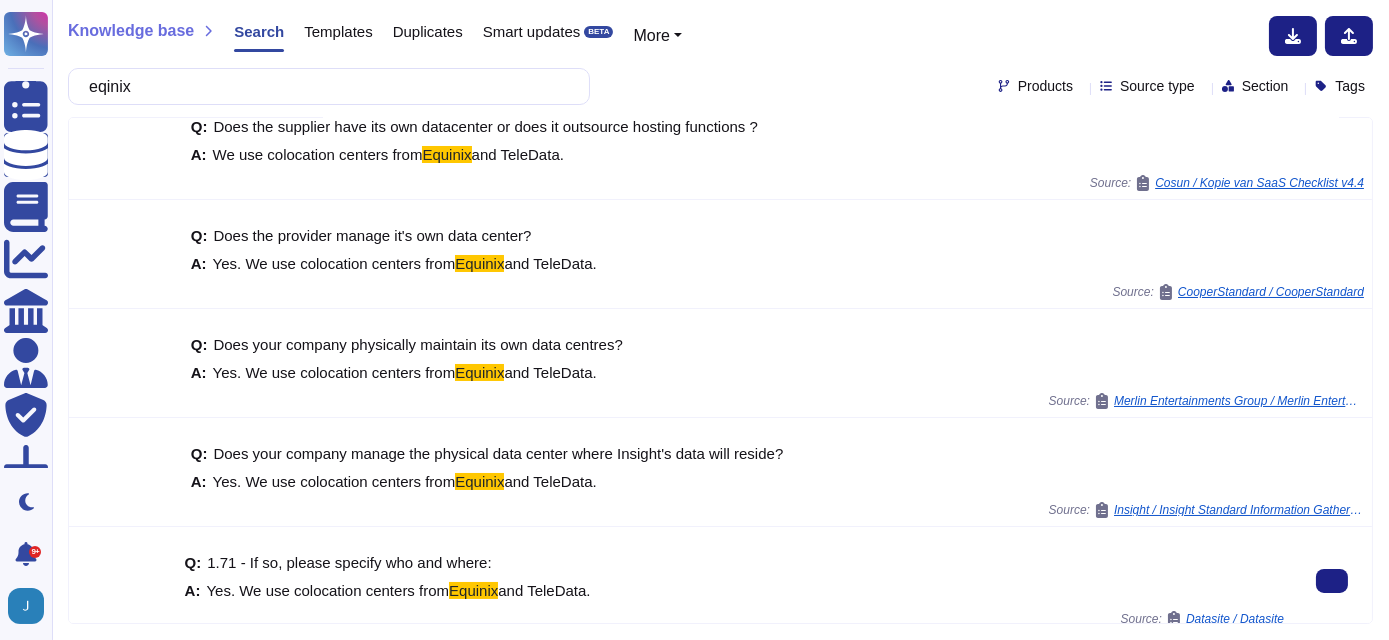 scroll, scrollTop: 0, scrollLeft: 0, axis: both 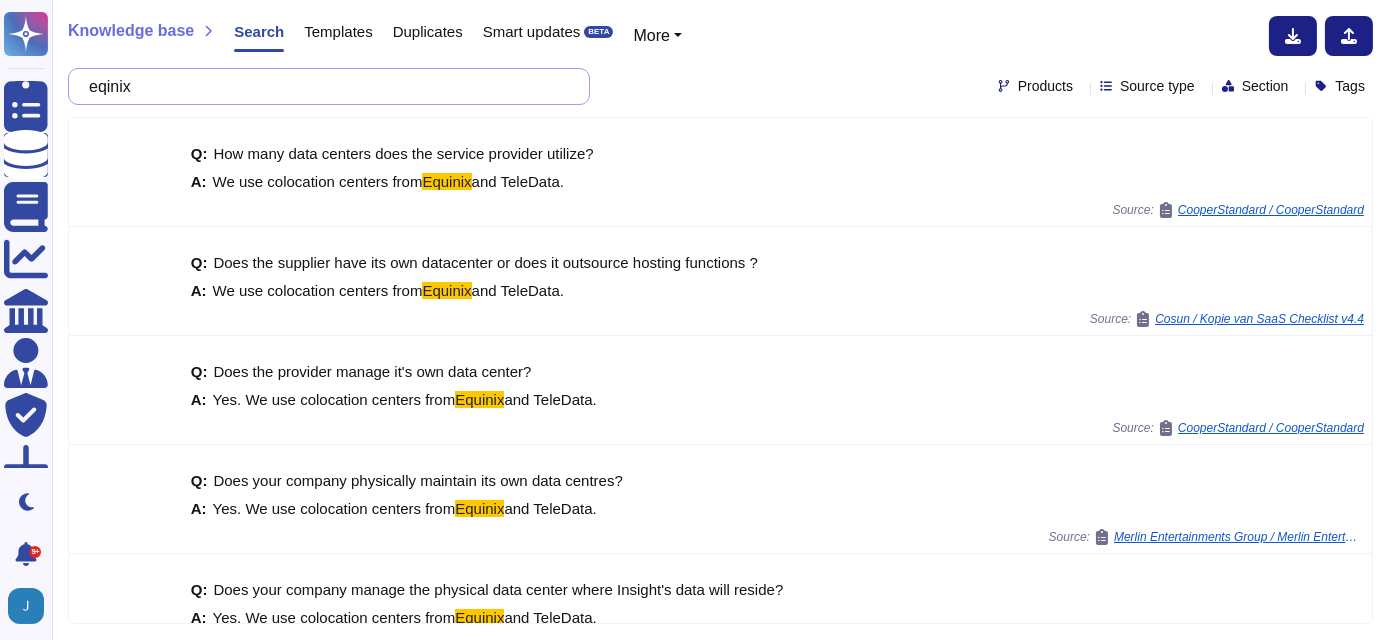 drag, startPoint x: 195, startPoint y: 92, endPoint x: -4, endPoint y: 62, distance: 201.2486 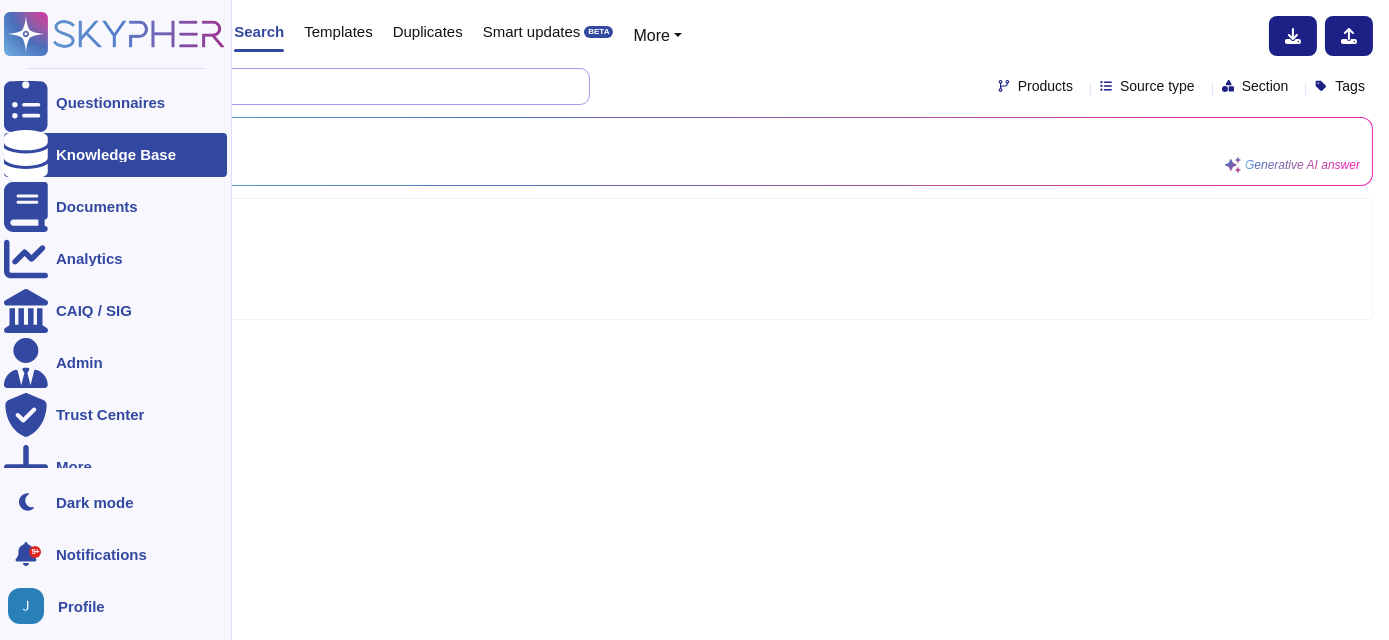 type on "teledata" 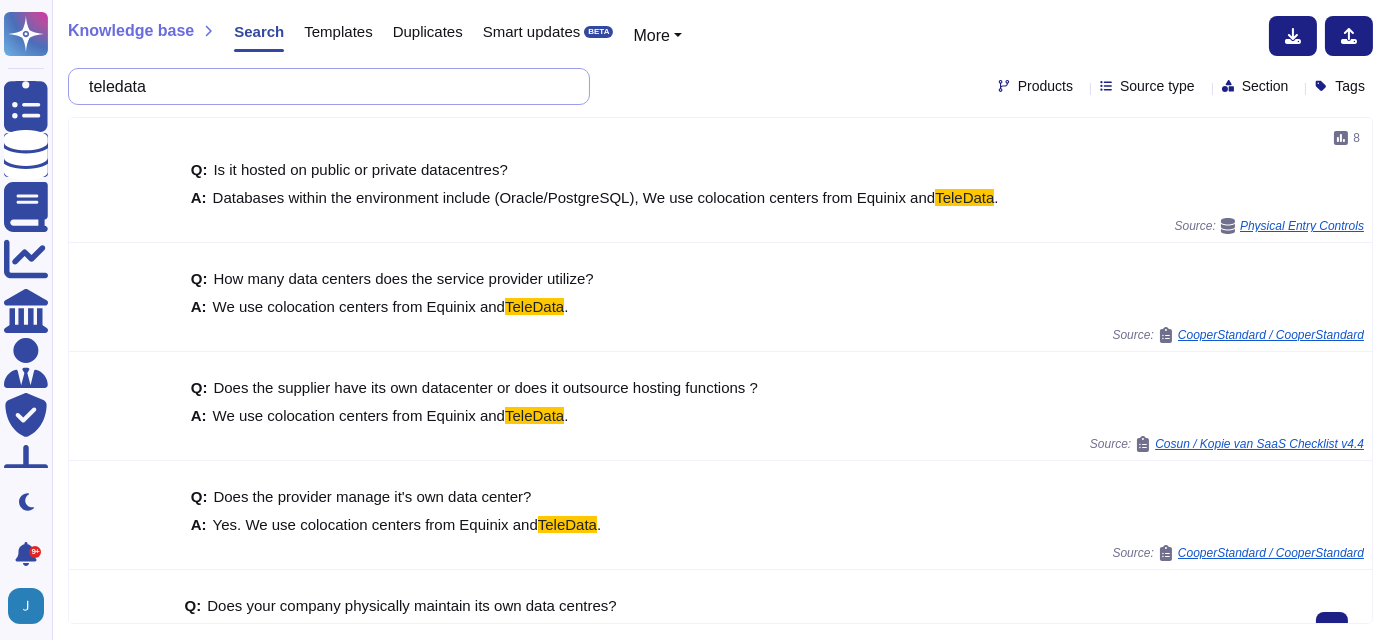 scroll, scrollTop: 0, scrollLeft: 0, axis: both 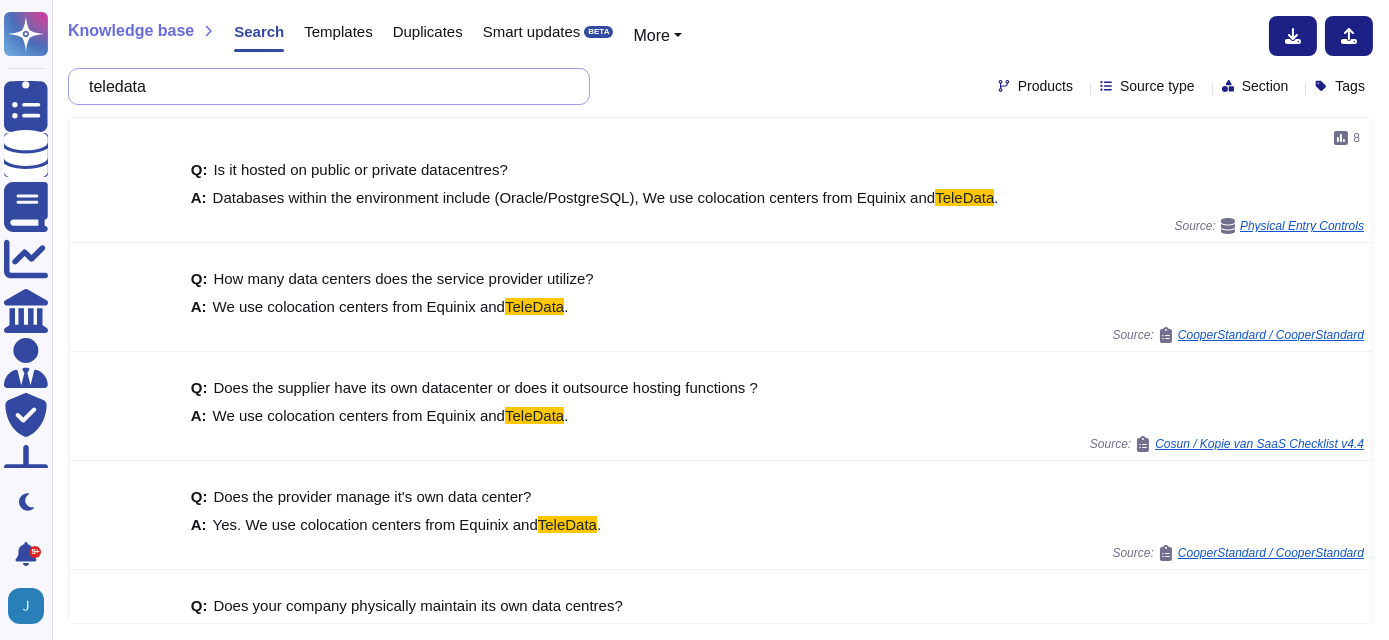 drag, startPoint x: 181, startPoint y: 93, endPoint x: -4, endPoint y: 69, distance: 186.55026 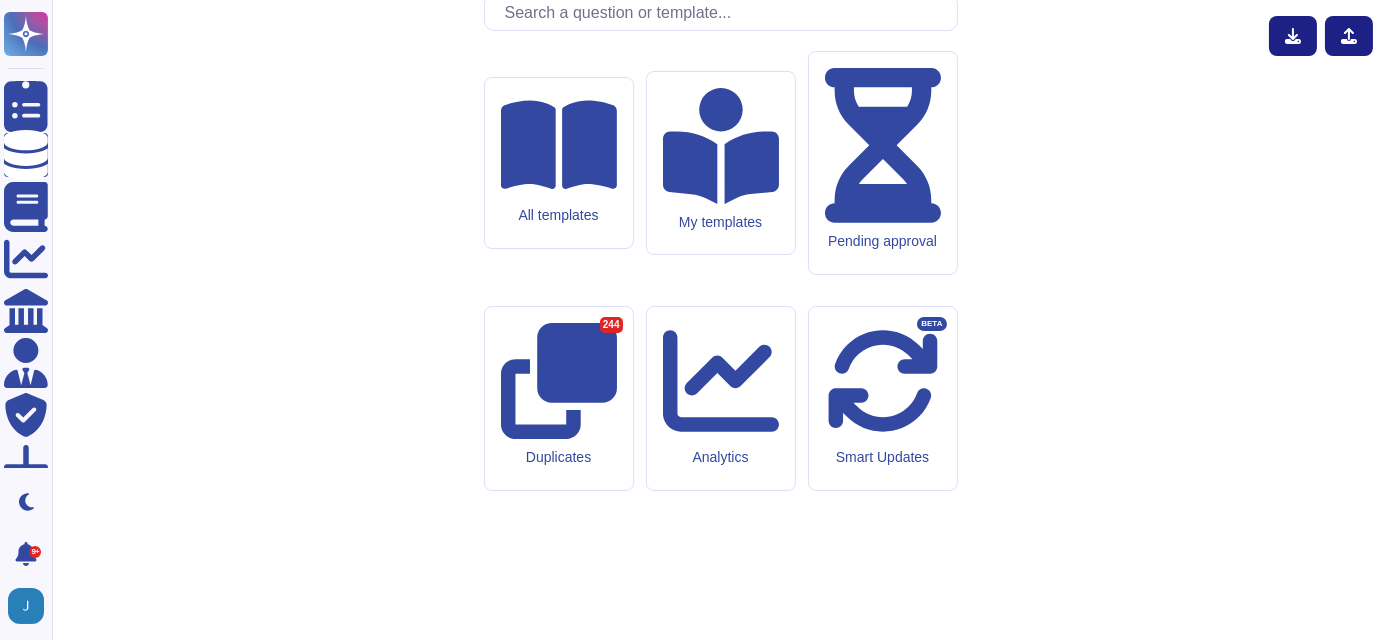 click at bounding box center [726, 12] 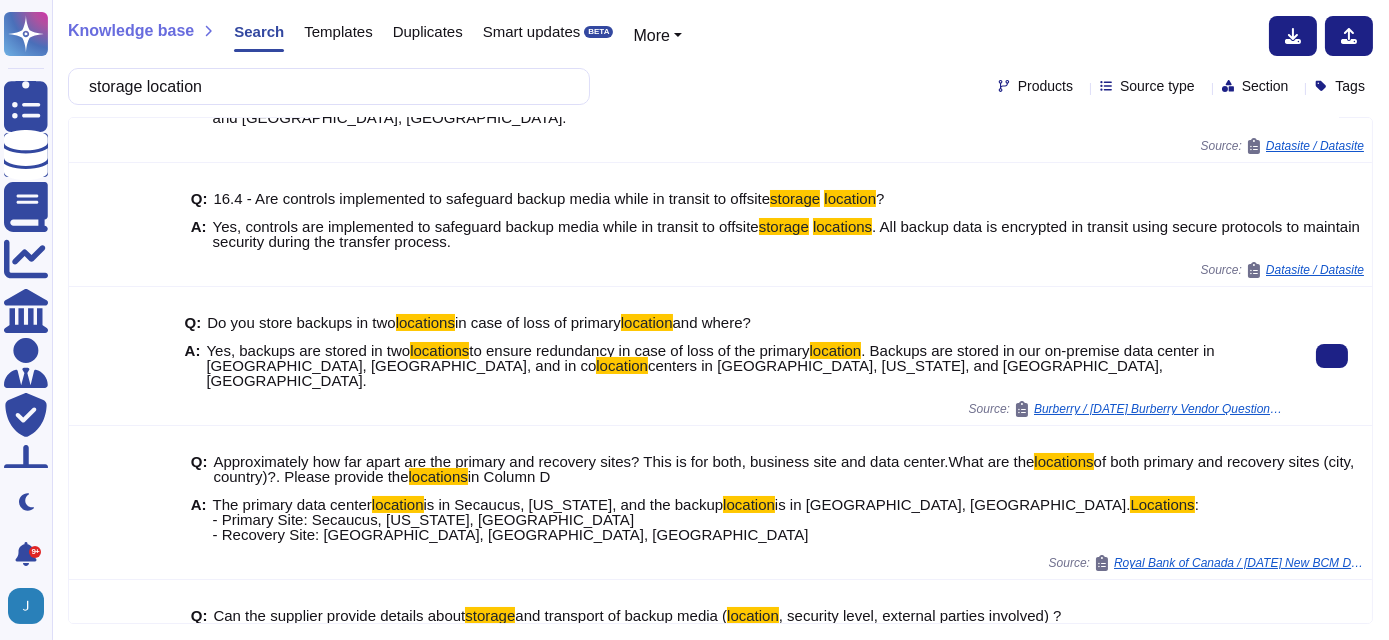 scroll, scrollTop: 0, scrollLeft: 0, axis: both 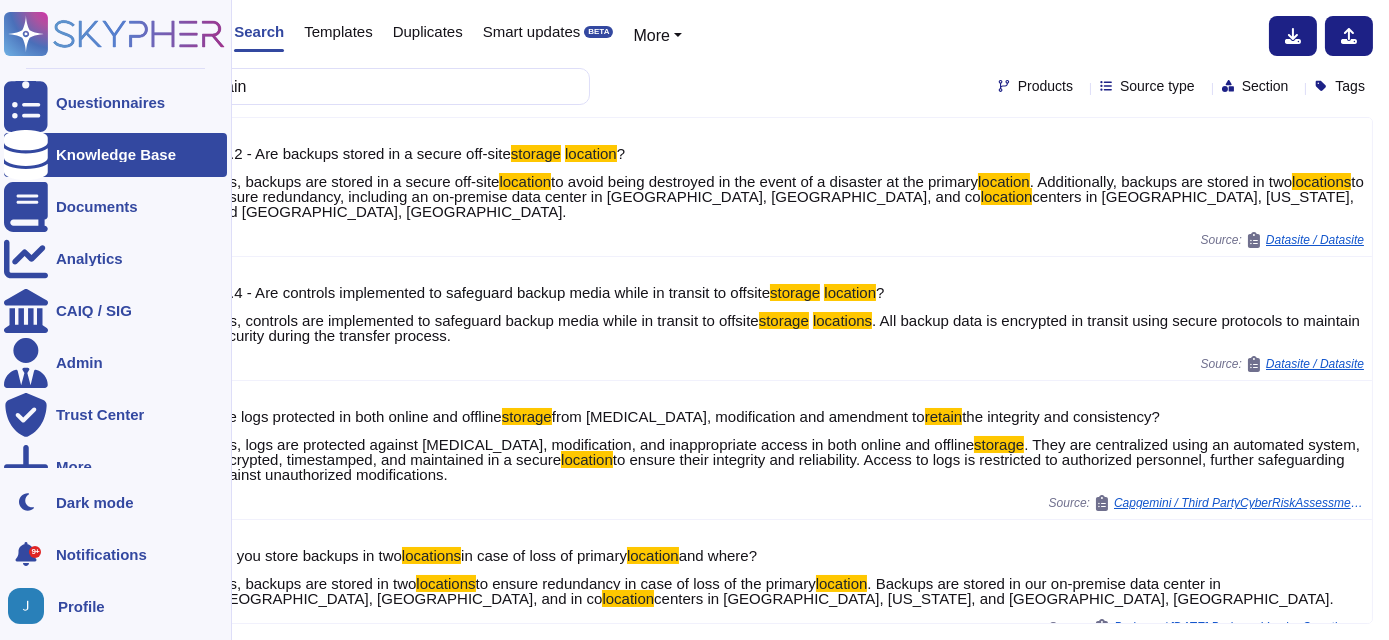 drag, startPoint x: 263, startPoint y: 87, endPoint x: 24, endPoint y: 44, distance: 242.83739 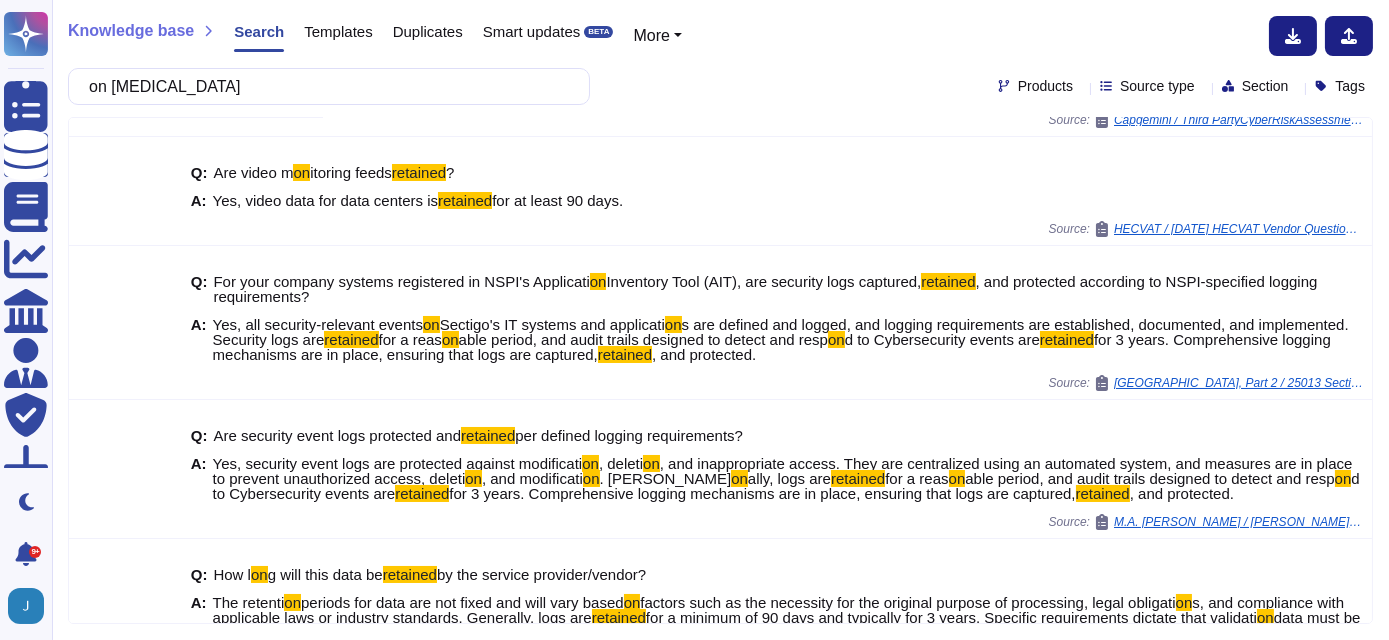 scroll, scrollTop: 0, scrollLeft: 0, axis: both 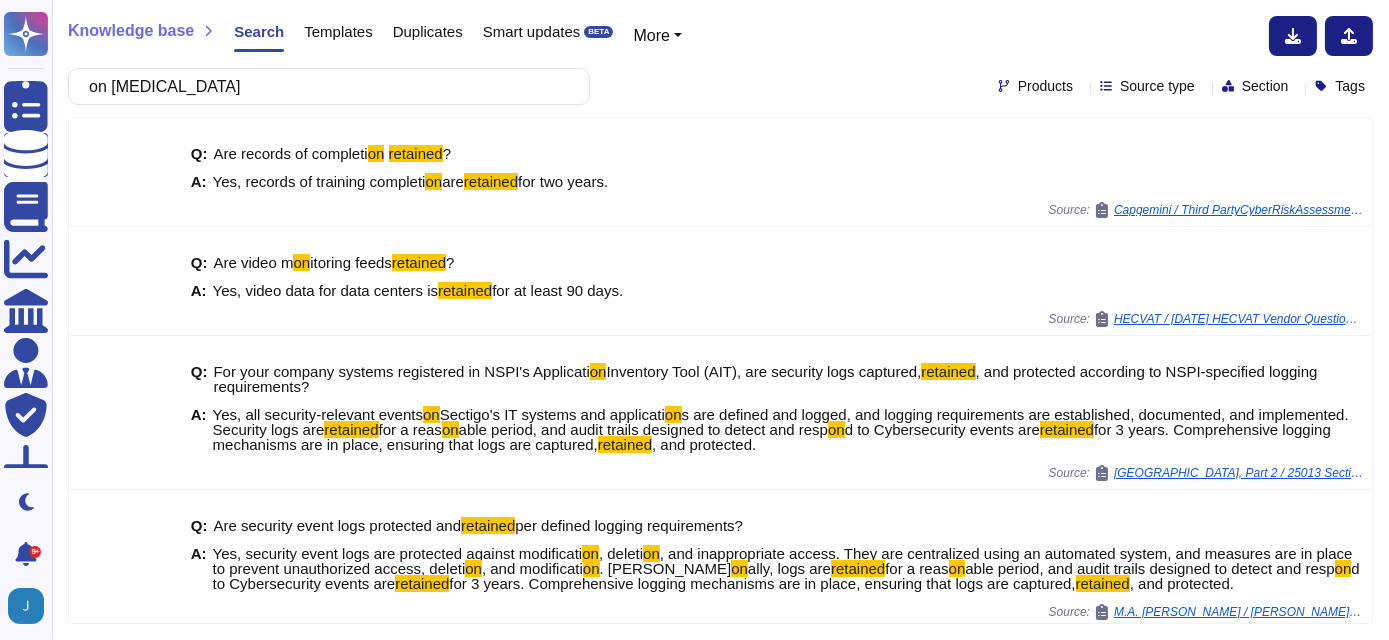drag, startPoint x: 192, startPoint y: 81, endPoint x: -4, endPoint y: 48, distance: 198.75865 